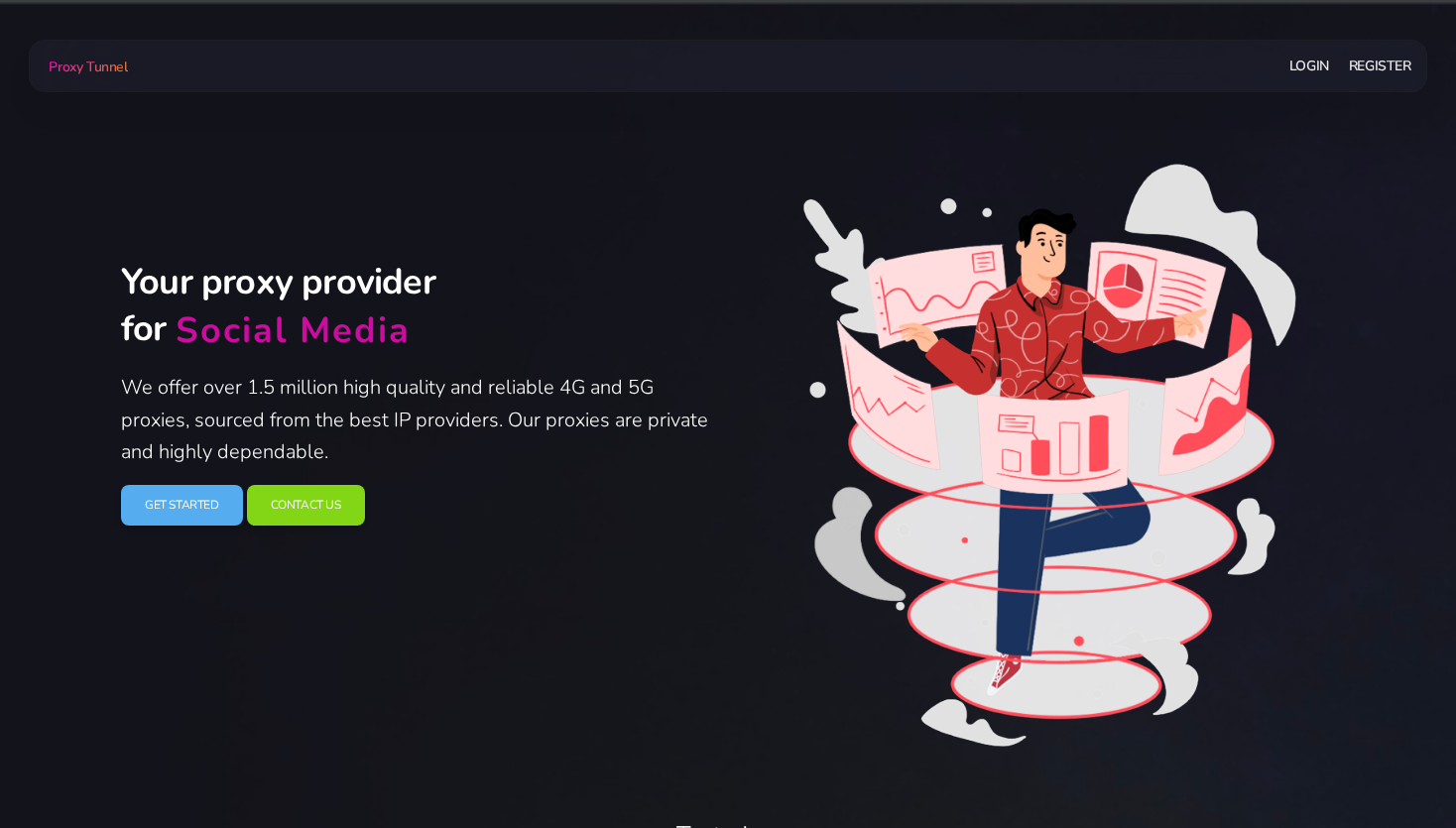 scroll, scrollTop: 0, scrollLeft: 0, axis: both 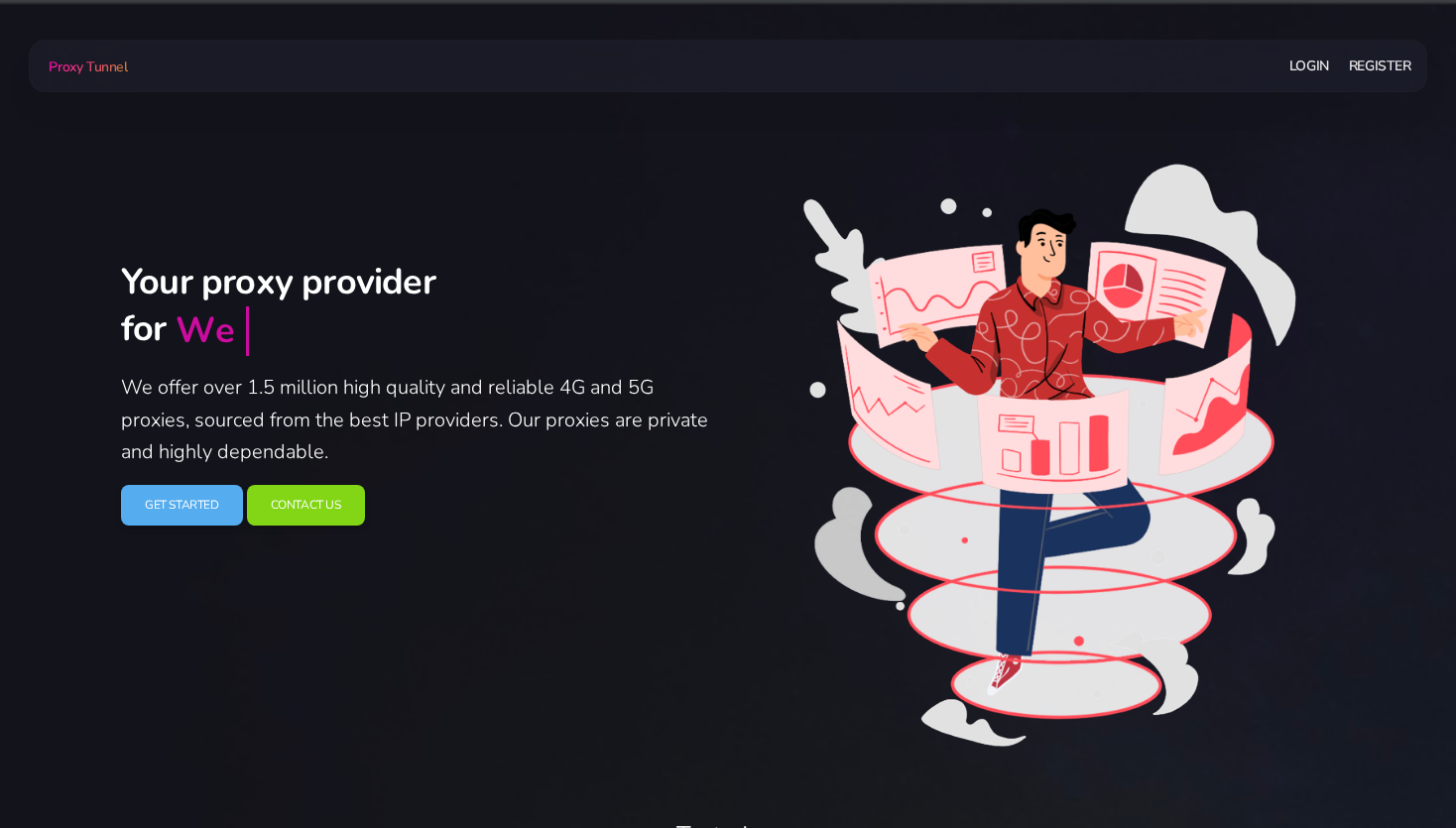 click on "Your proxy provider   for
We
We offer over 1.5 million high quality and reliable 4G and 5G proxies, sourced from the best
IP providers. Our proxies are private and highly dependable.
Get Started" at bounding box center [728, 459] 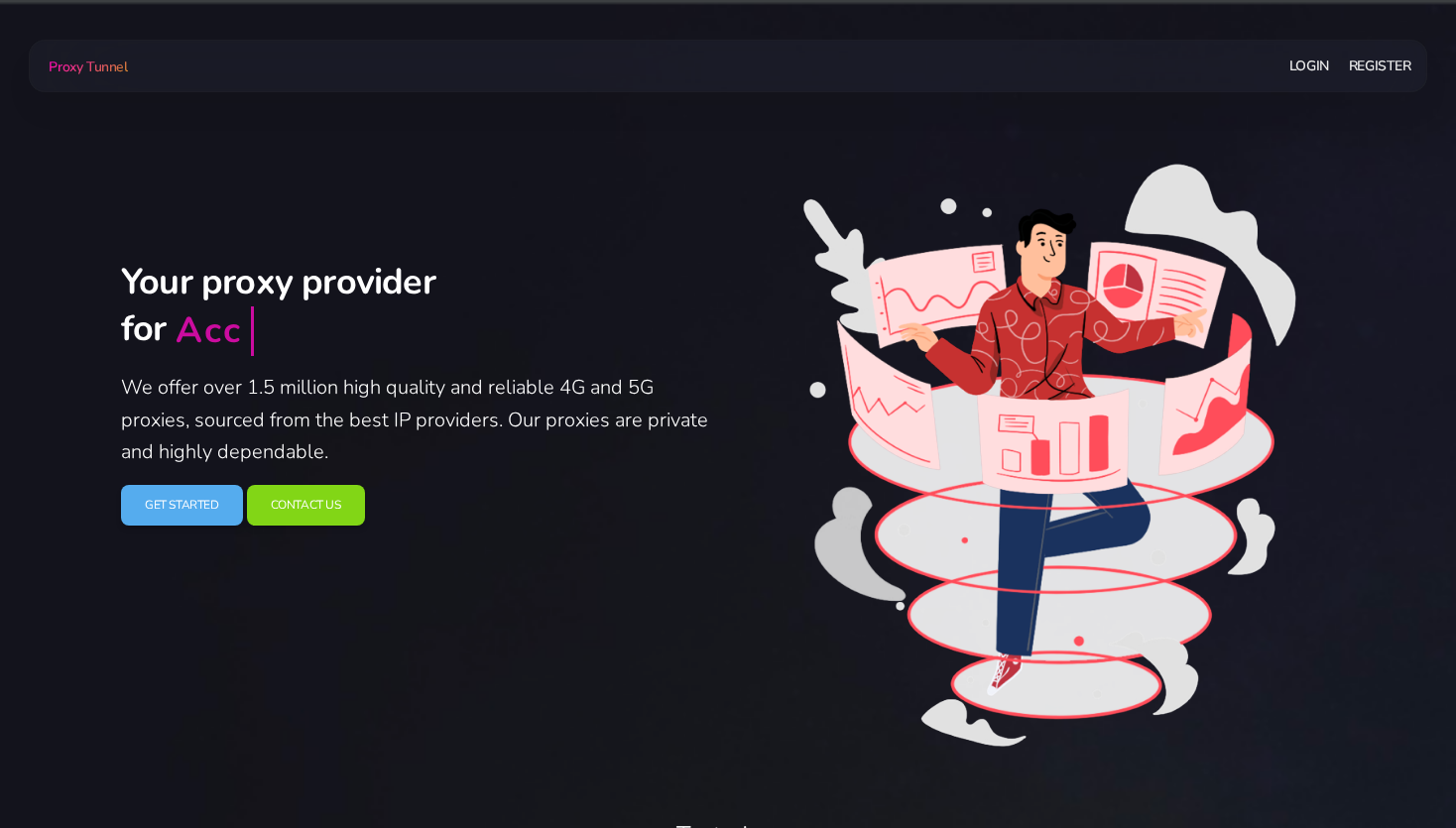 click on "Login" at bounding box center [1309, 65] 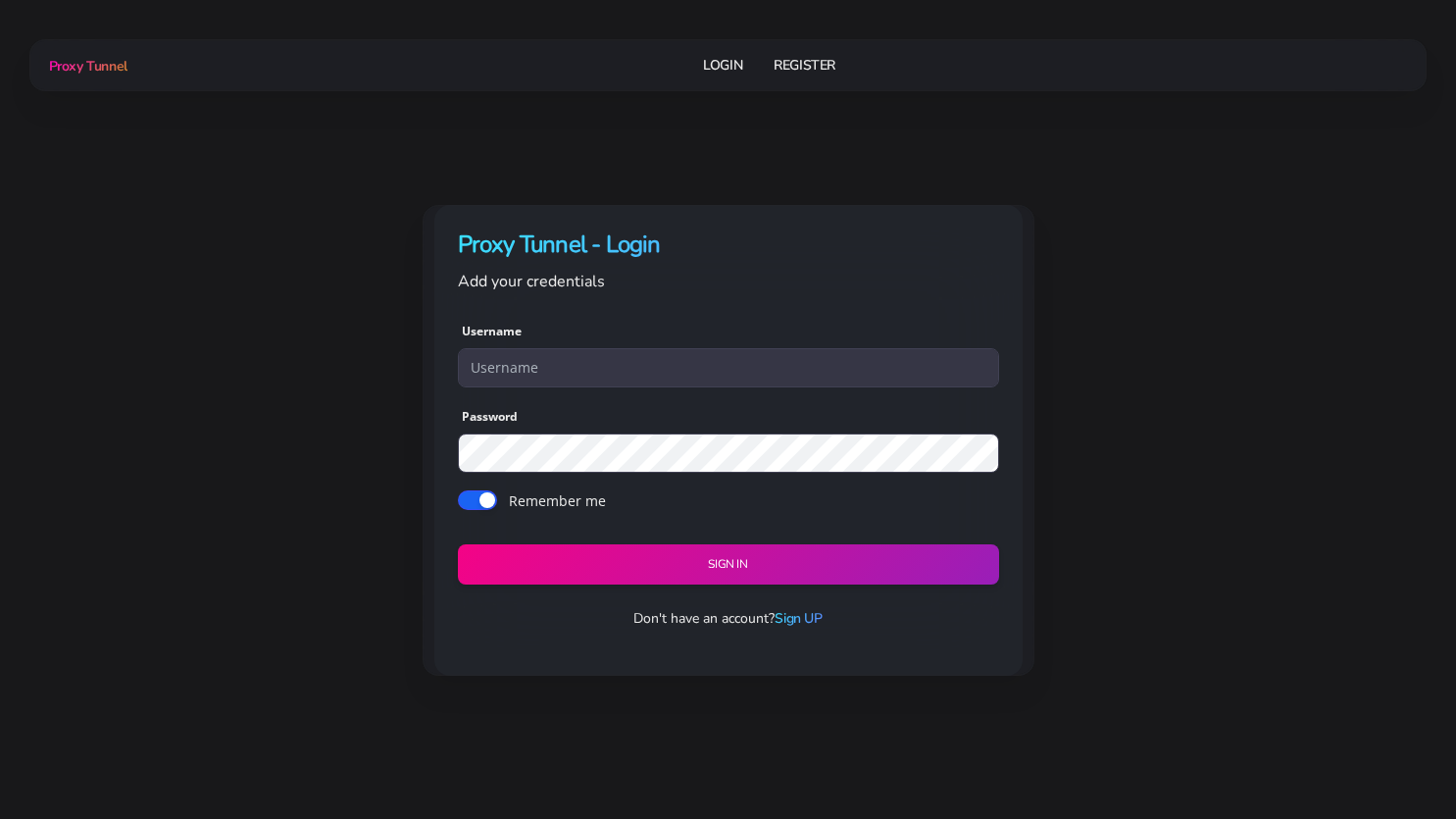 scroll, scrollTop: 0, scrollLeft: 0, axis: both 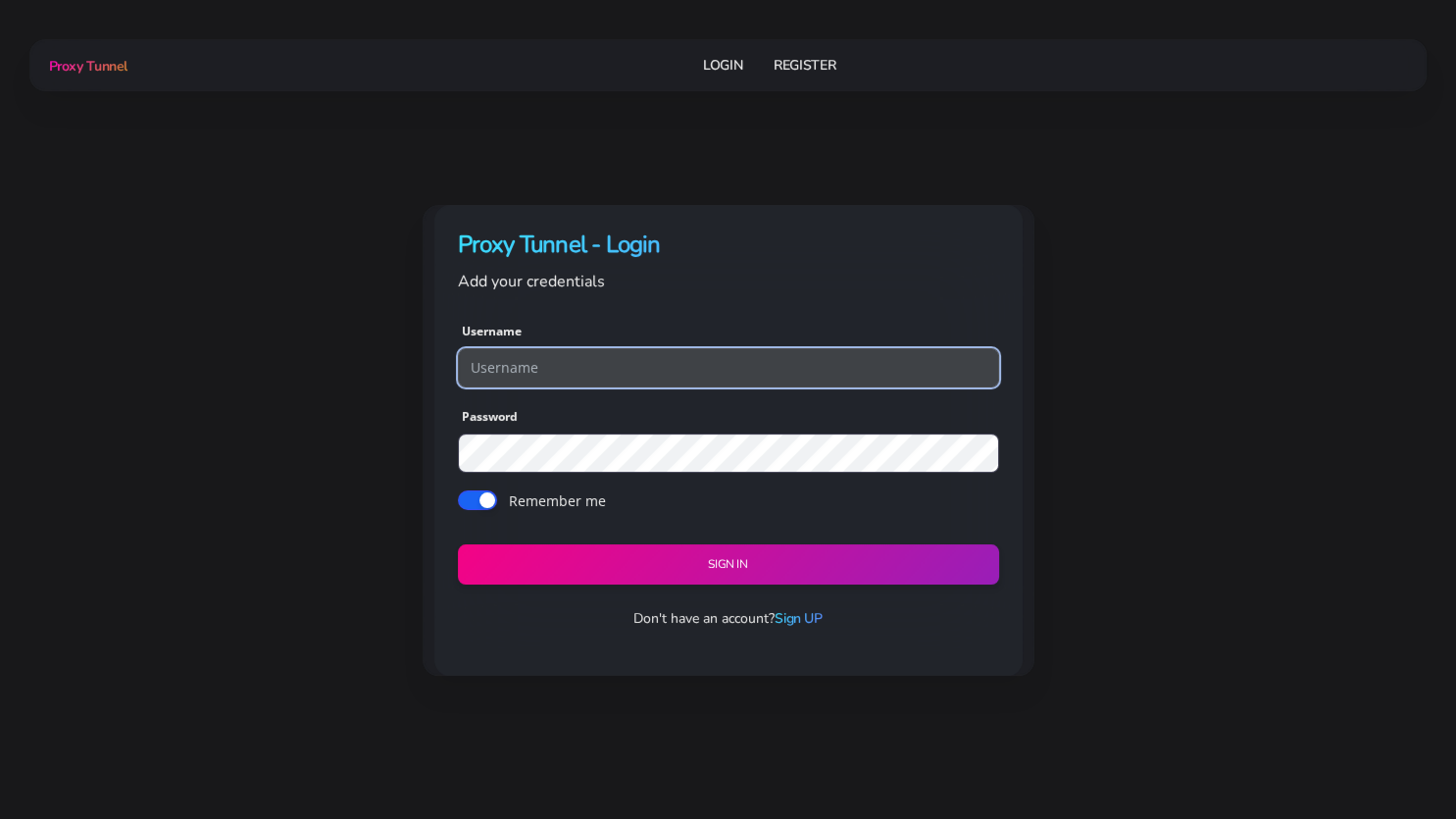 click at bounding box center (728, 368) 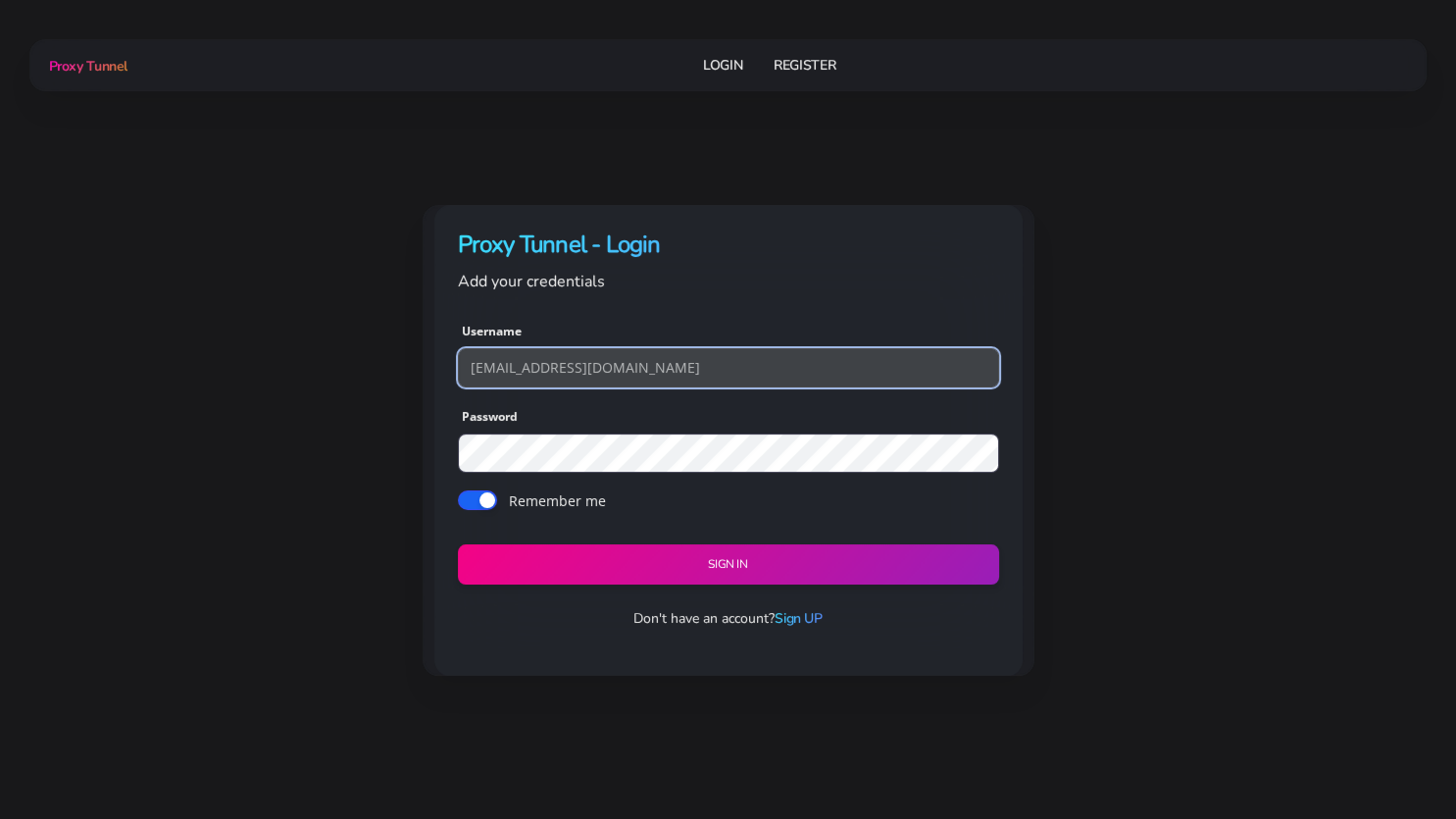 type on "[EMAIL_ADDRESS][DOMAIN_NAME]" 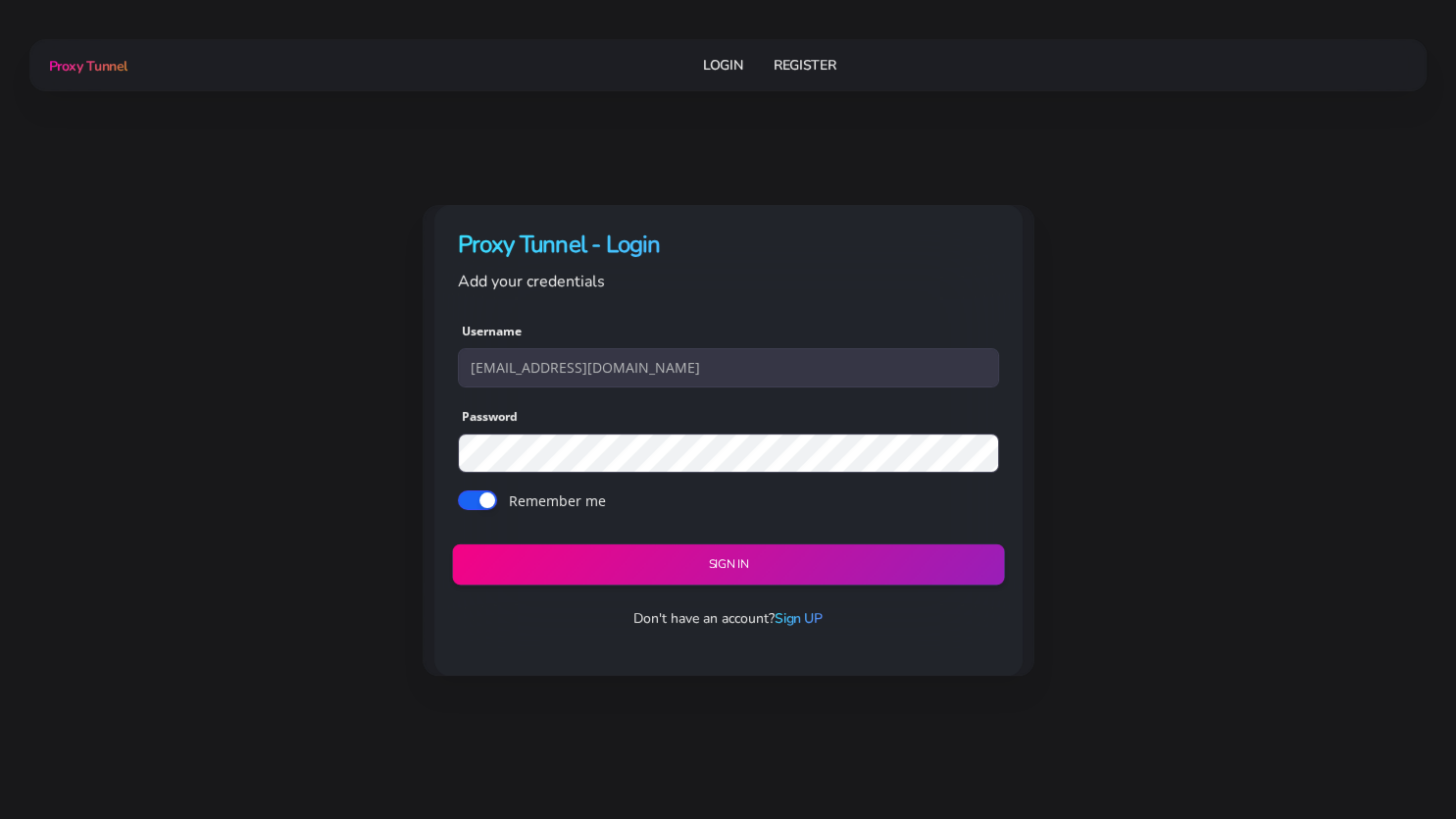 click on "Sign in" at bounding box center [728, 565] 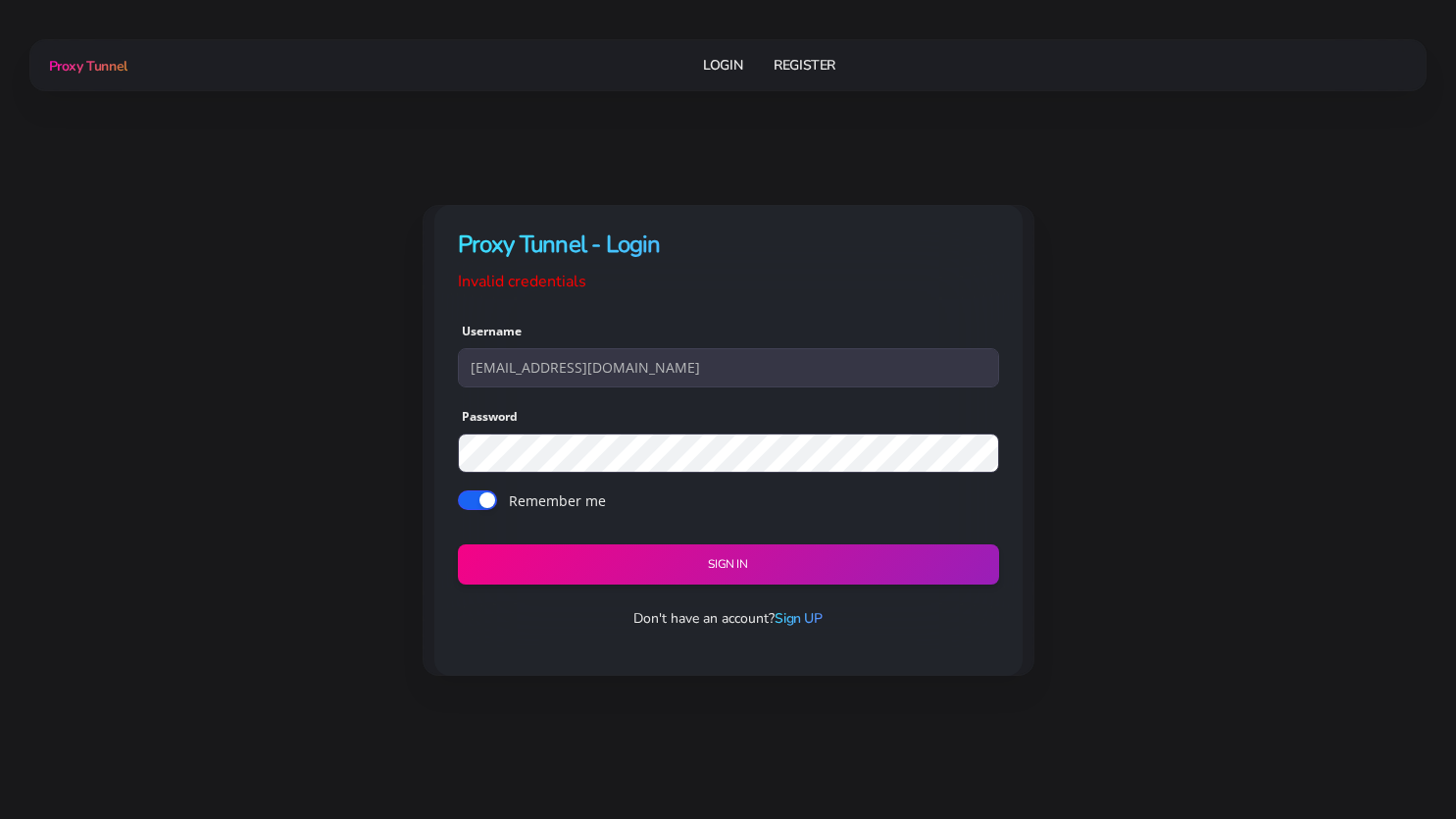 scroll, scrollTop: 0, scrollLeft: 0, axis: both 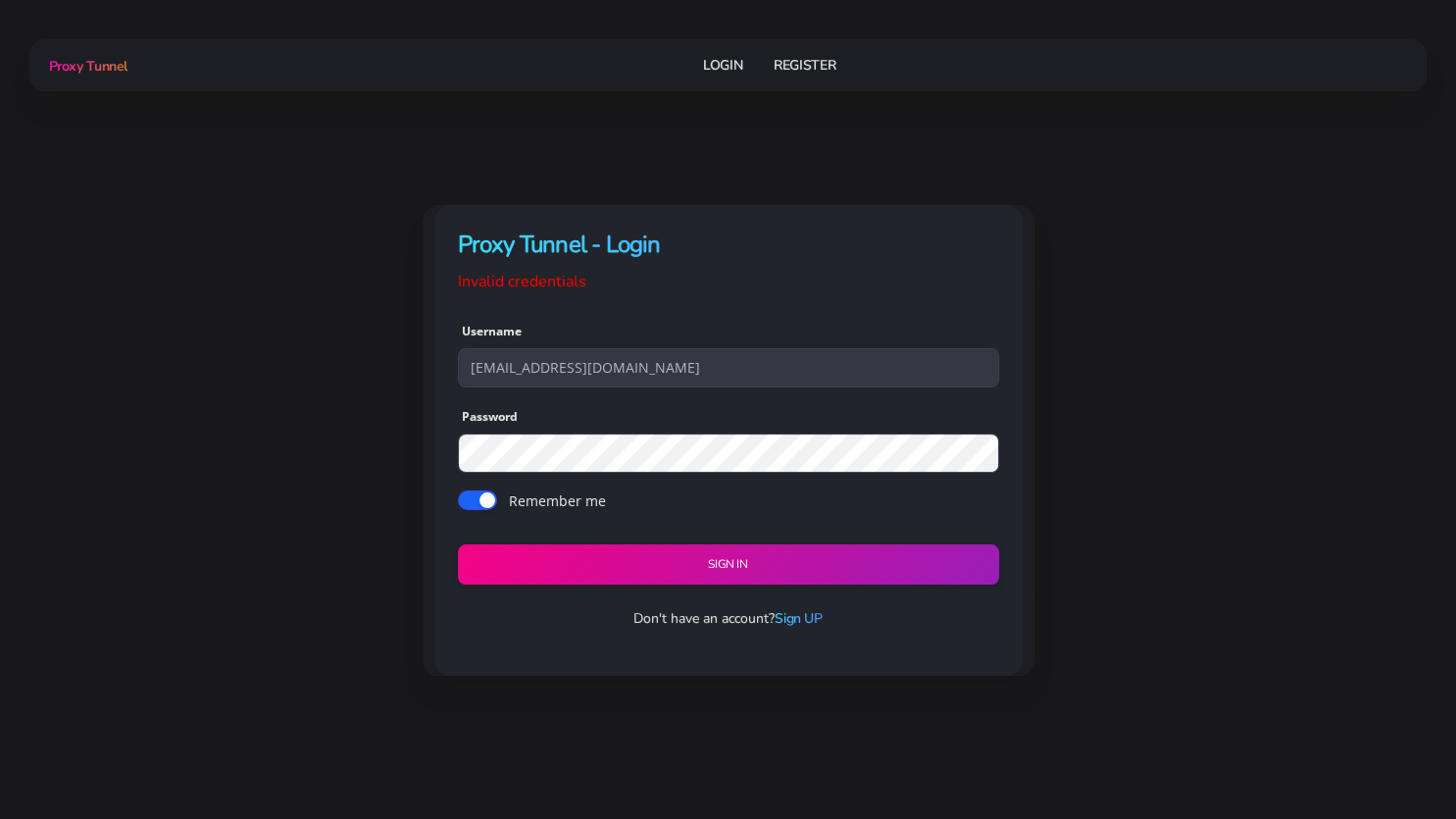 drag, startPoint x: 684, startPoint y: 346, endPoint x: 686, endPoint y: 356, distance: 10.198039 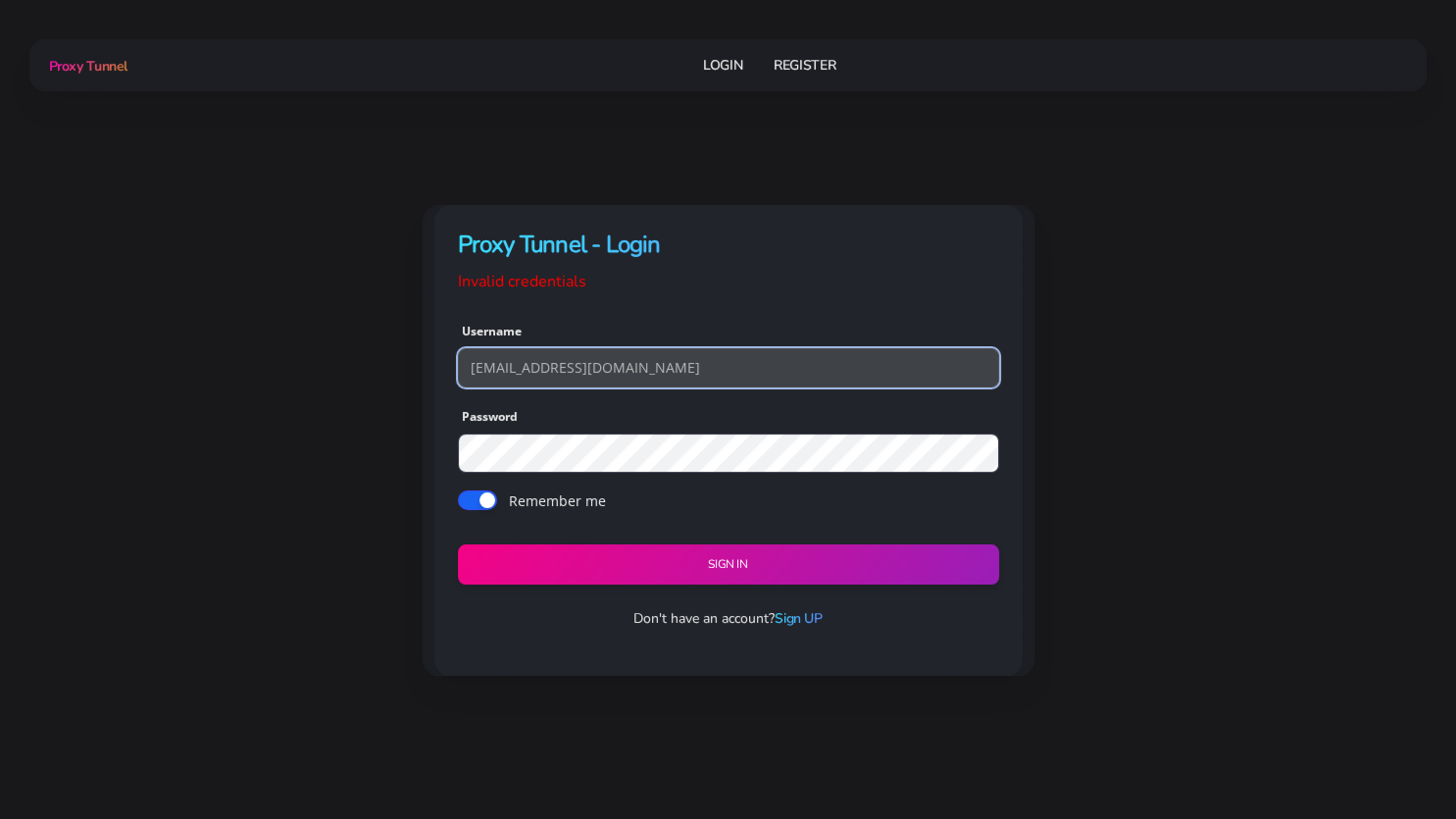 click on "fbnsrl00@gmail.com" at bounding box center (728, 368) 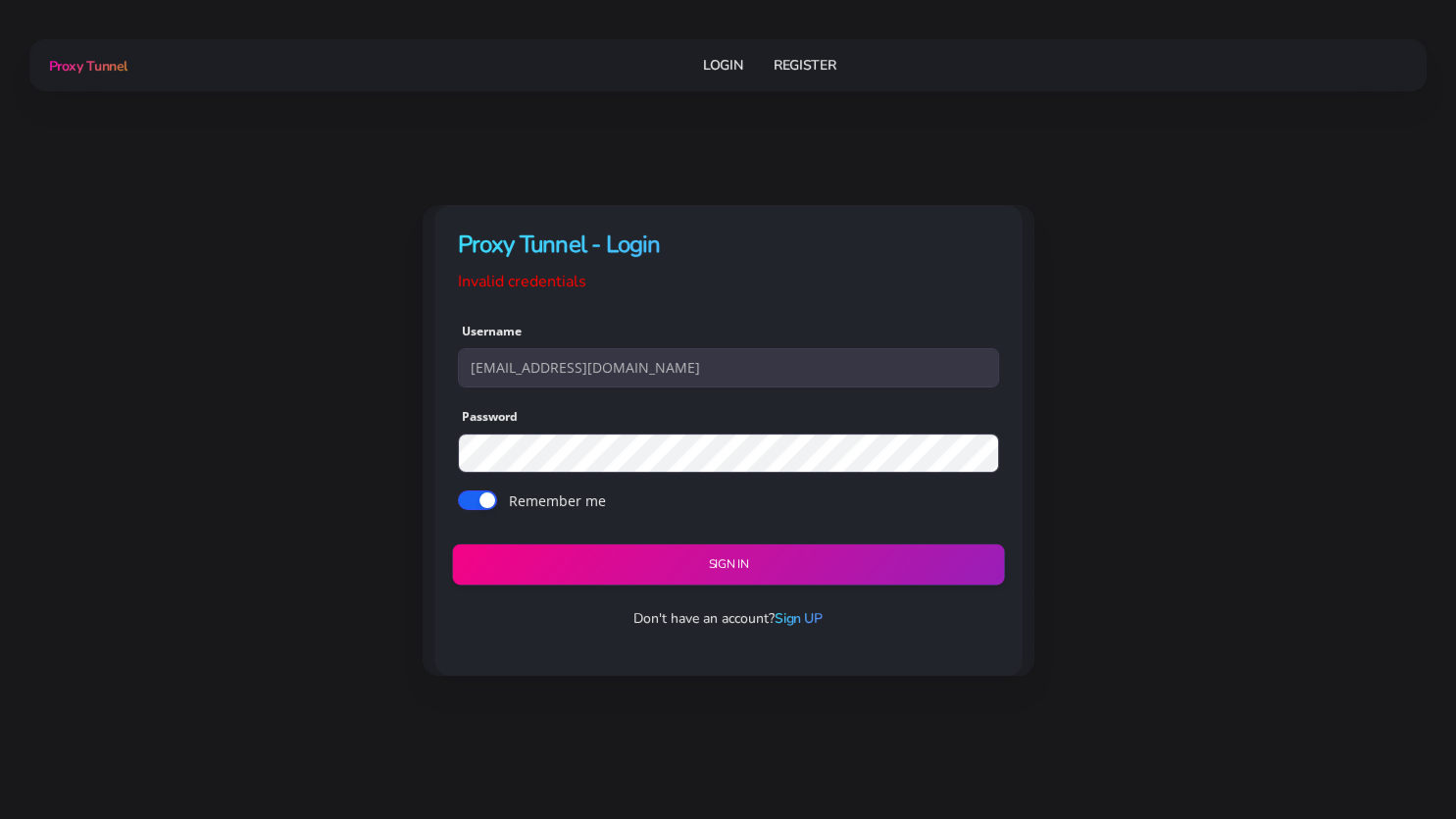 click on "Sign in" at bounding box center (728, 565) 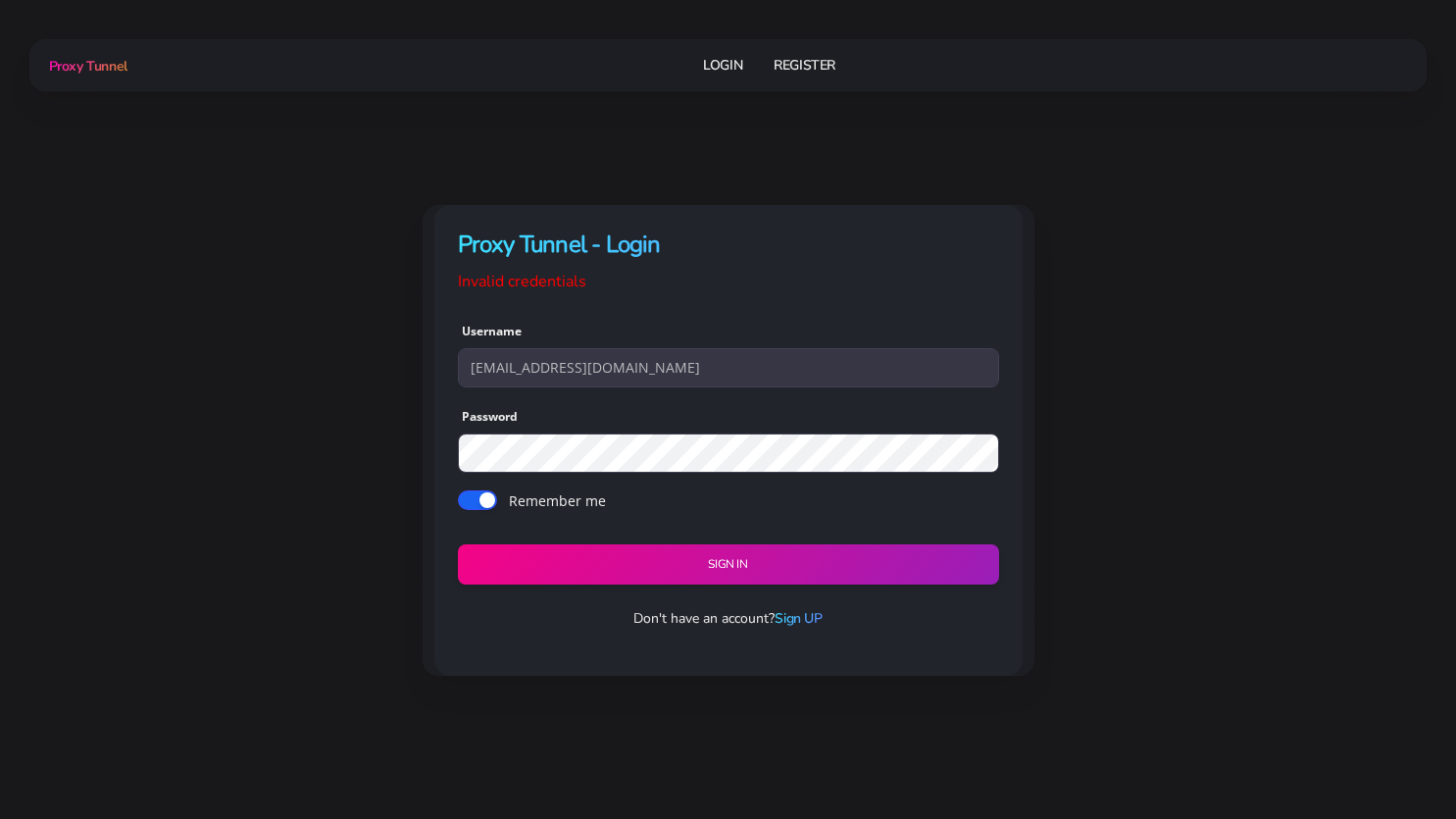 scroll, scrollTop: 0, scrollLeft: 0, axis: both 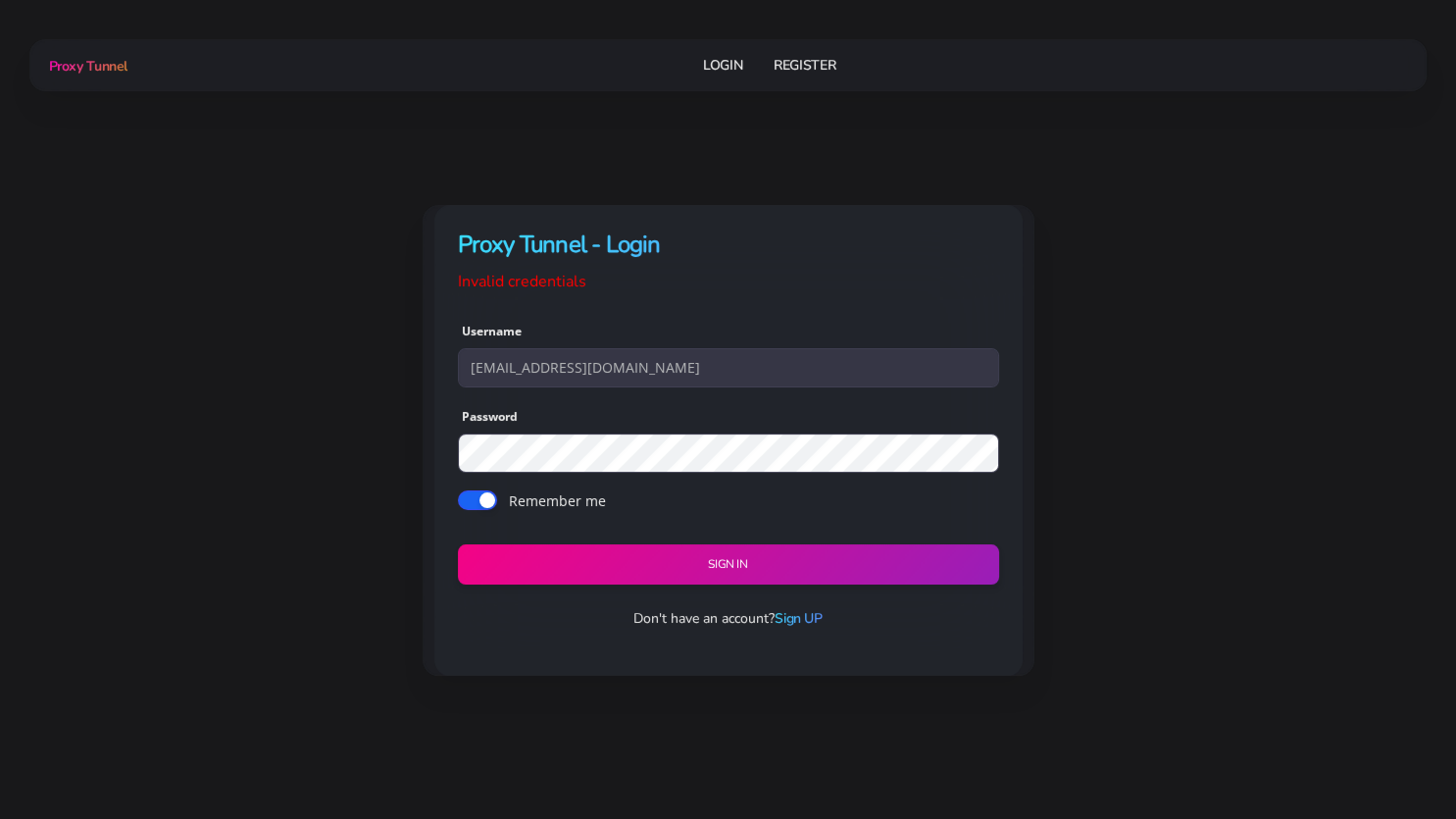 drag, startPoint x: 635, startPoint y: 586, endPoint x: 582, endPoint y: 587, distance: 53.00943 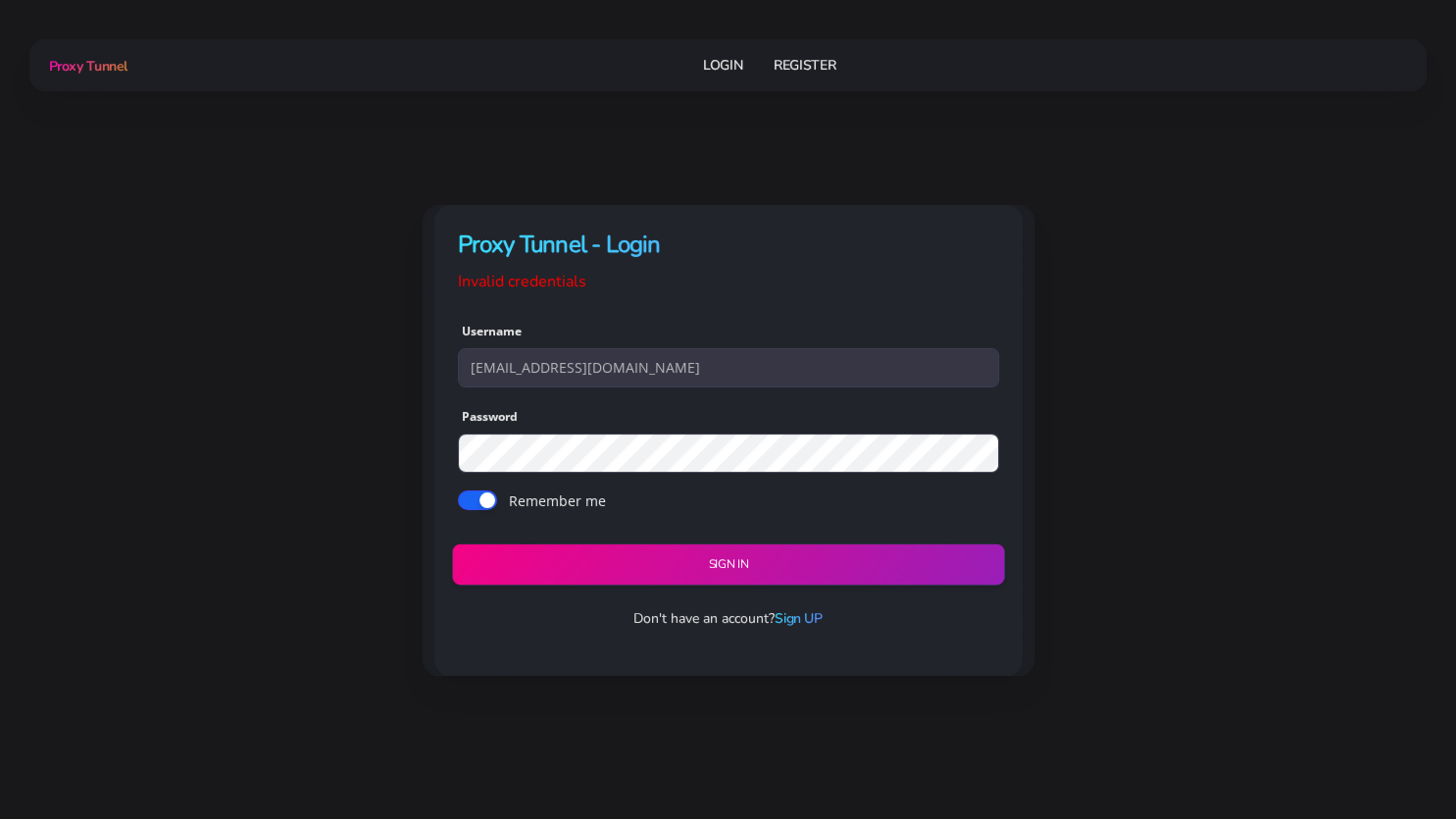 click on "Sign in" at bounding box center [728, 565] 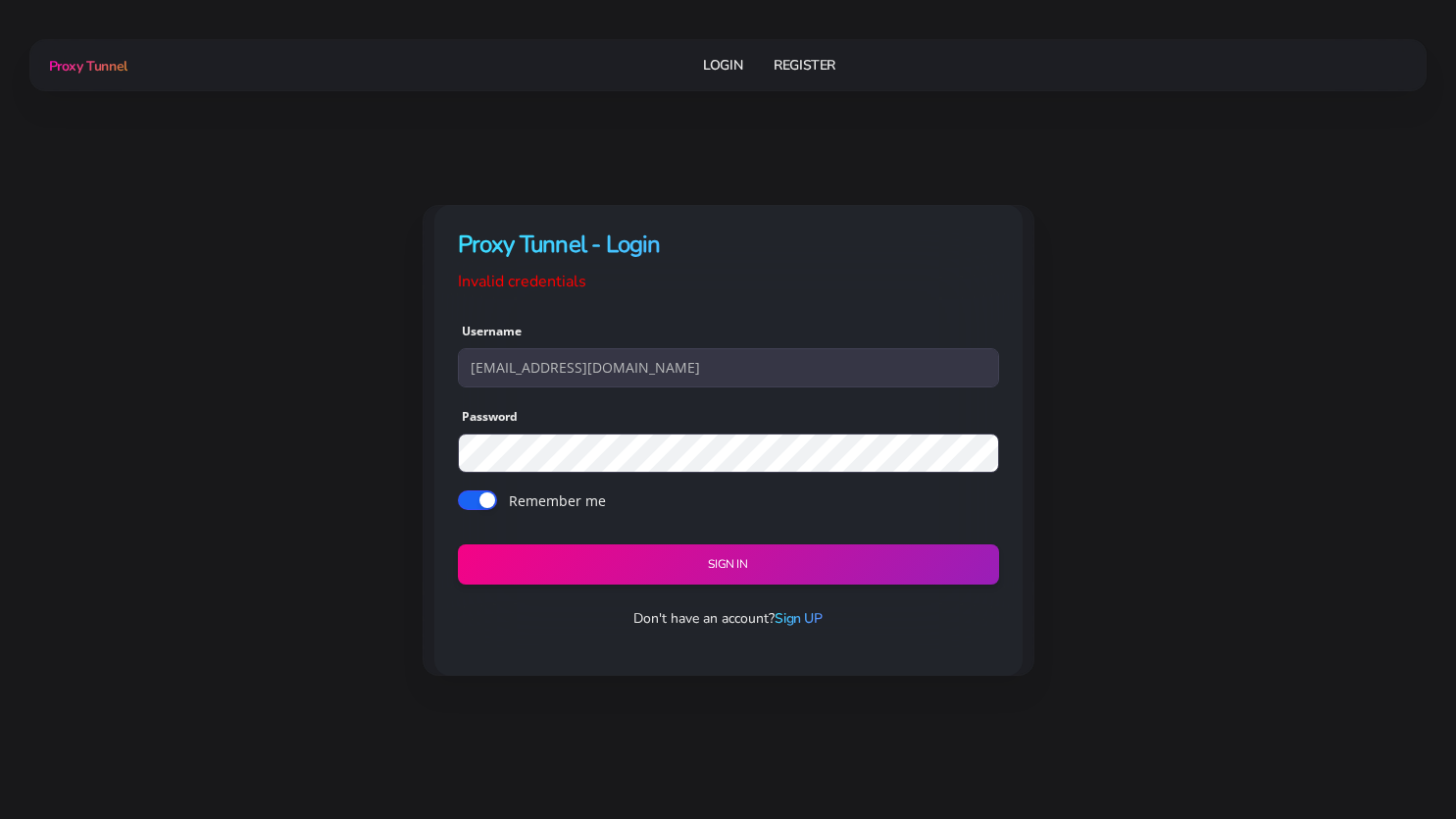 scroll, scrollTop: 0, scrollLeft: 0, axis: both 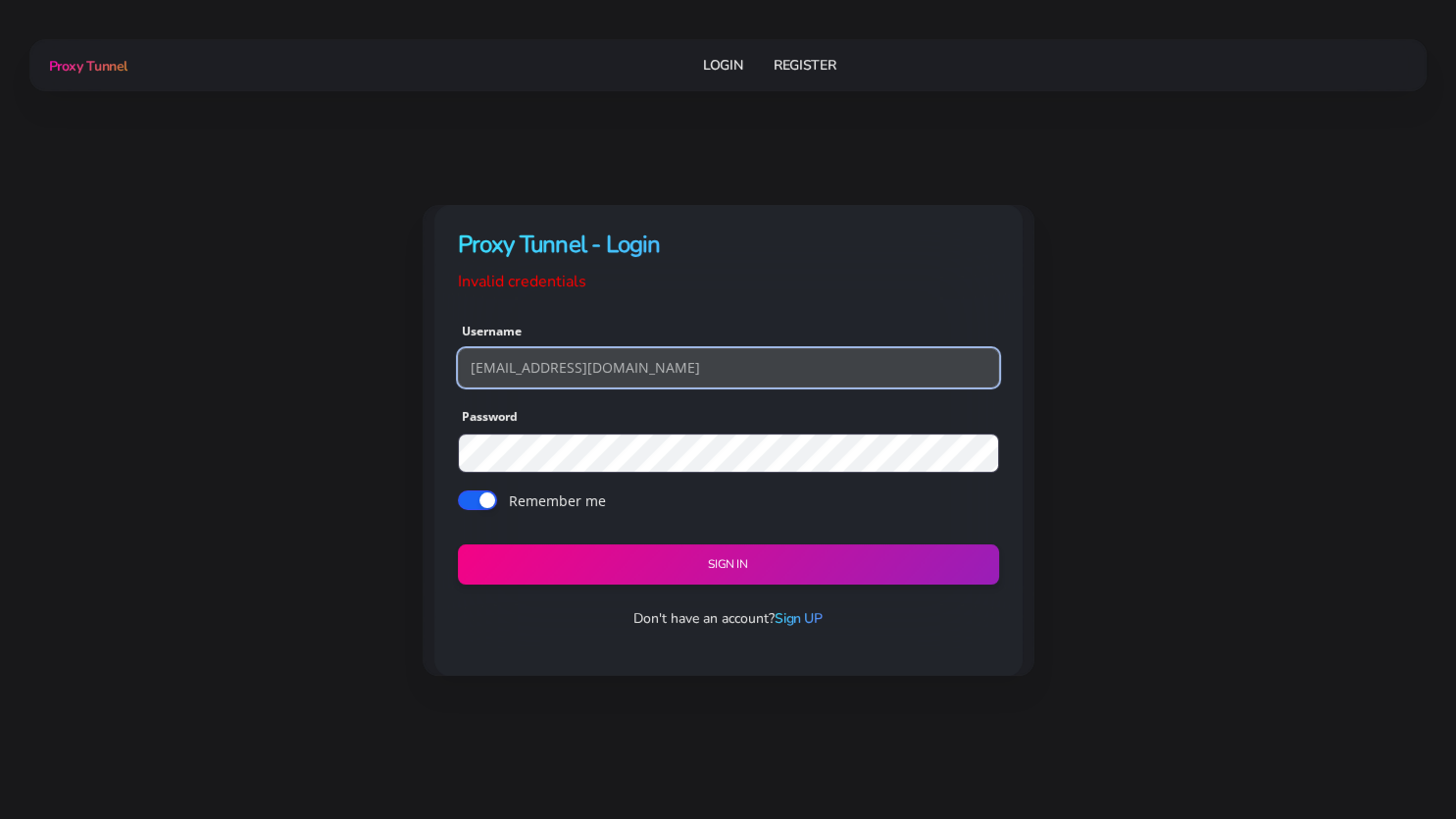 click on "[EMAIL_ADDRESS][DOMAIN_NAME]" at bounding box center [728, 368] 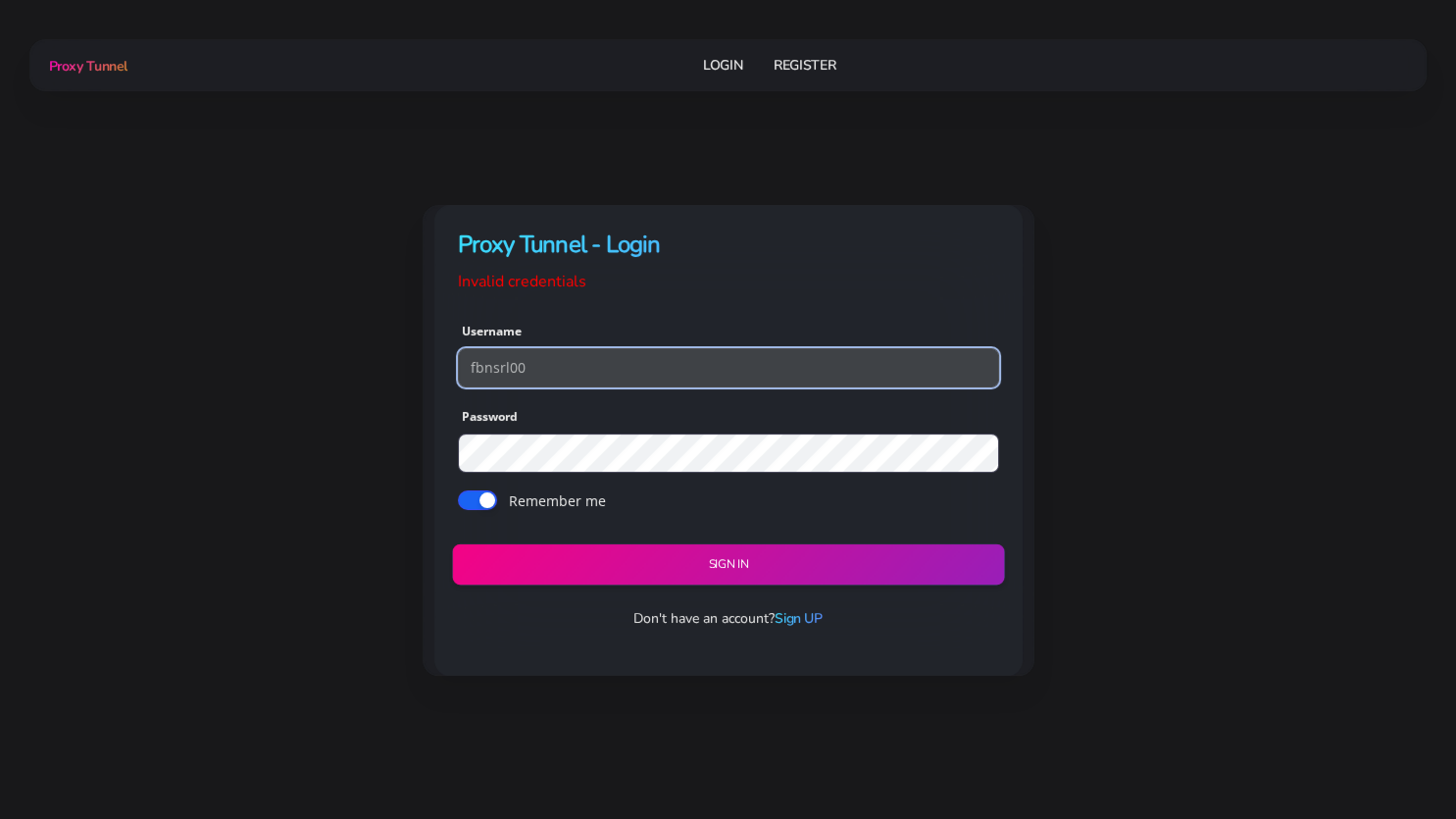 type on "fbnsrl00" 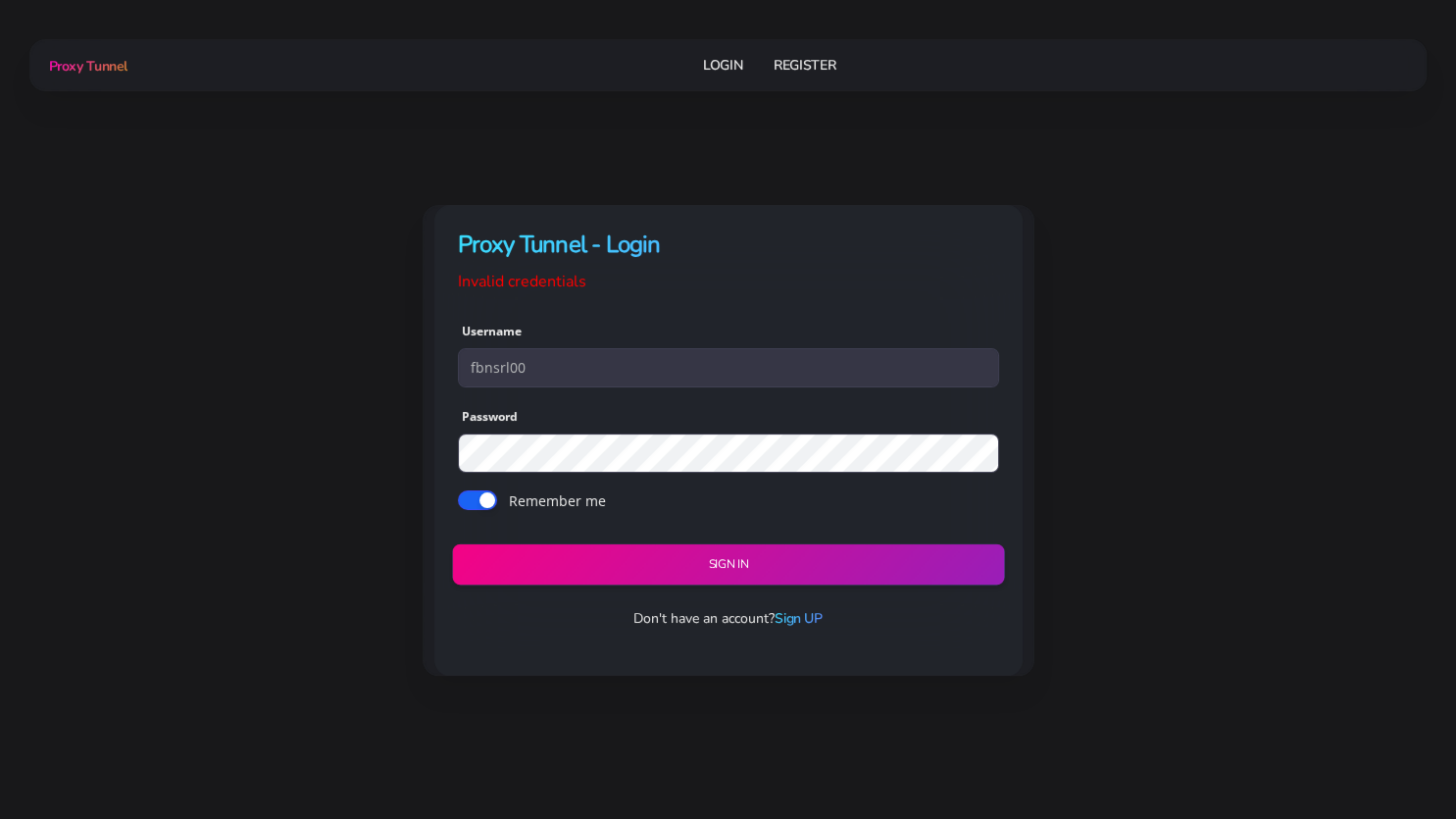 click on "Sign in" at bounding box center (728, 565) 